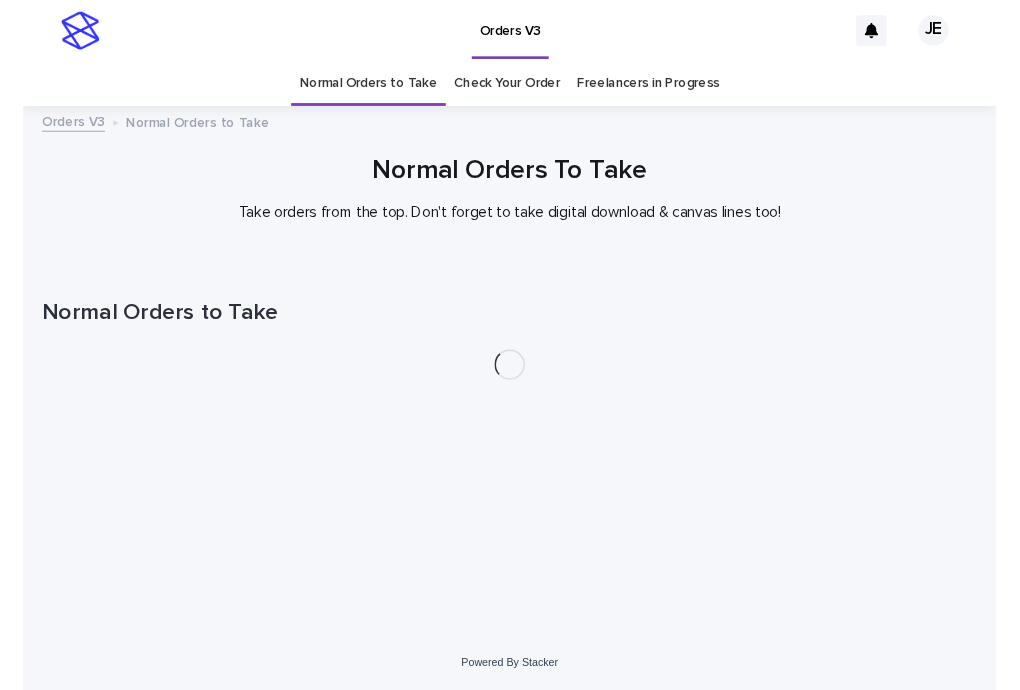 scroll, scrollTop: 0, scrollLeft: 0, axis: both 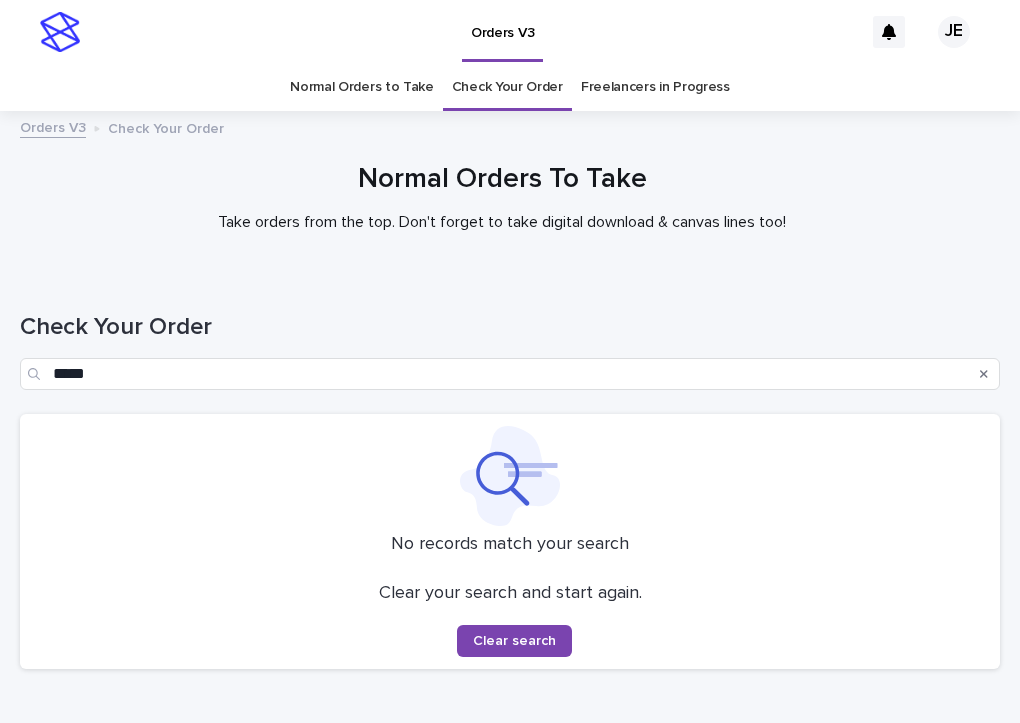 click 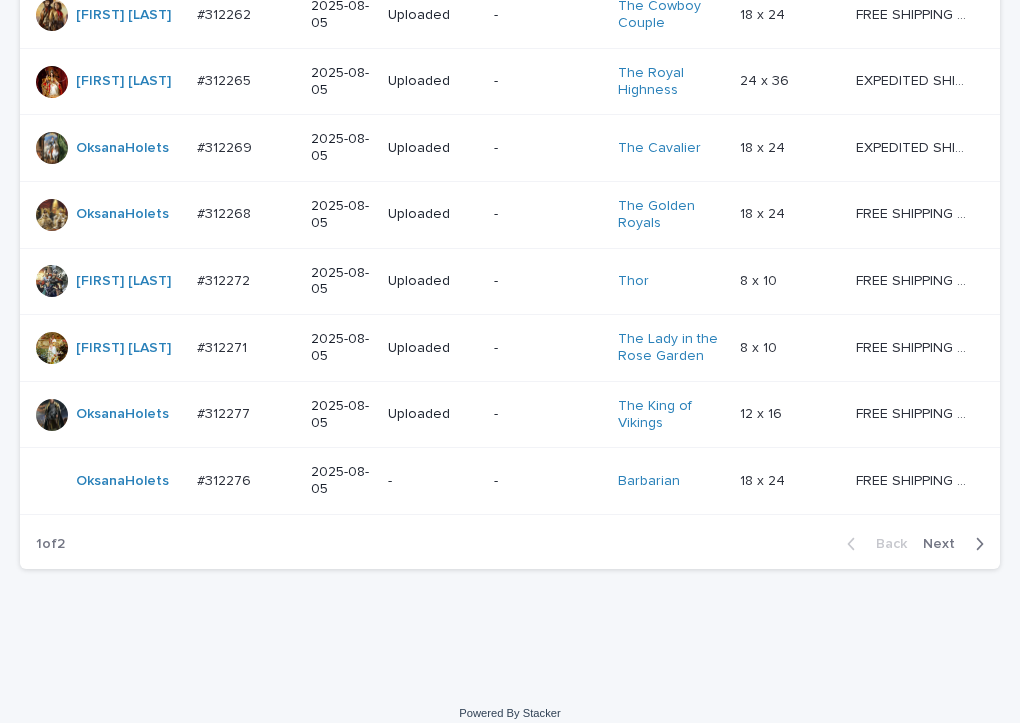 scroll, scrollTop: 1927, scrollLeft: 0, axis: vertical 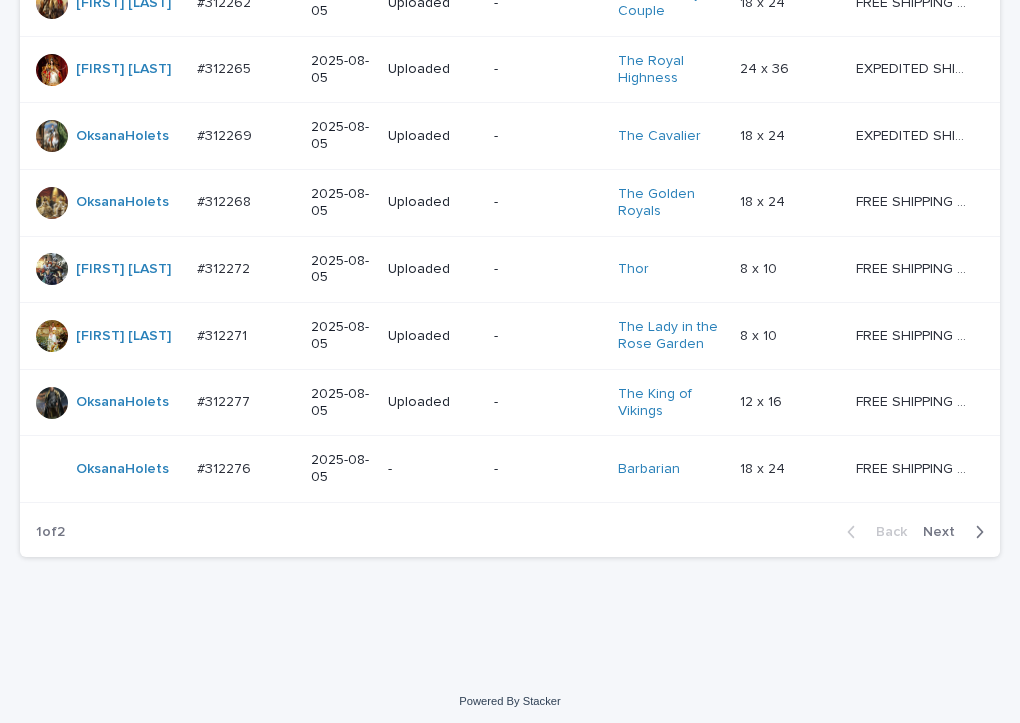 click on "Next" at bounding box center (957, 532) 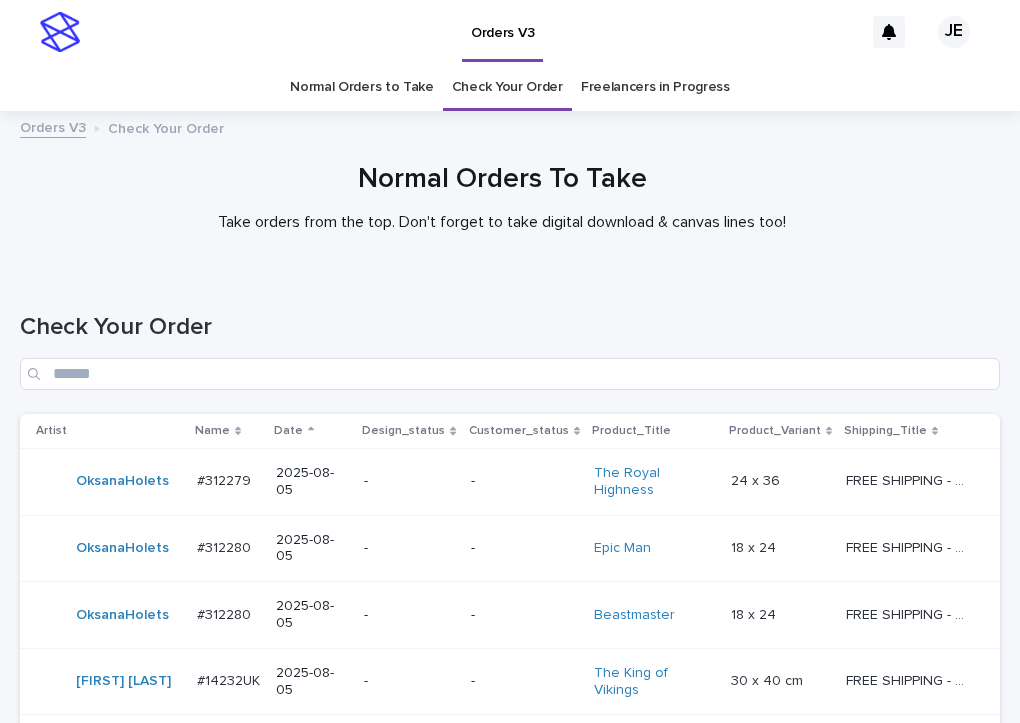 scroll, scrollTop: 549, scrollLeft: 0, axis: vertical 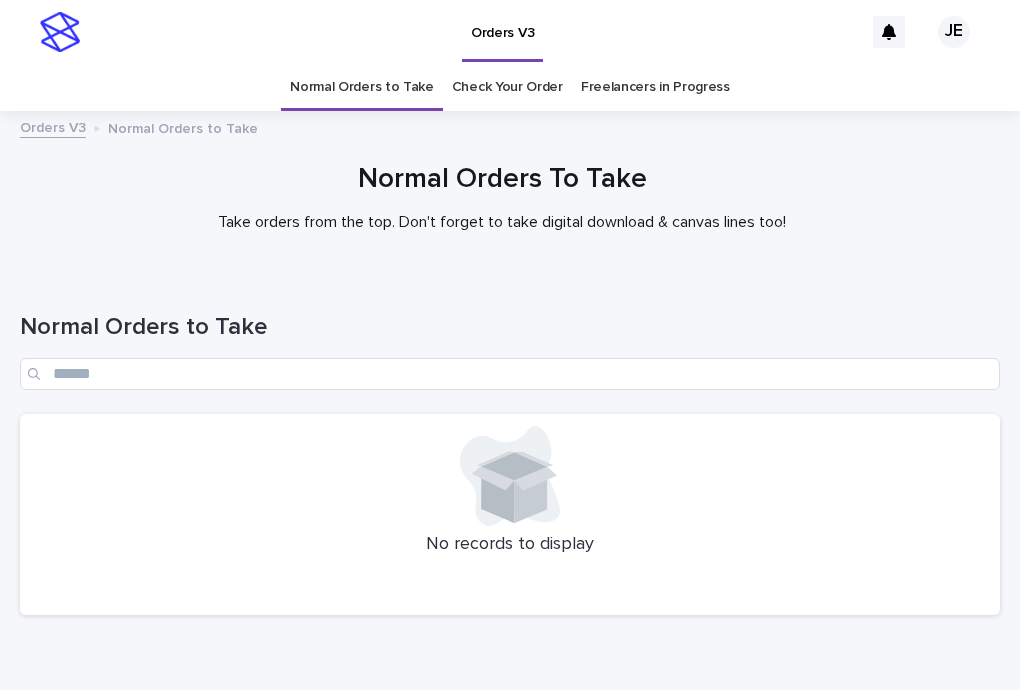 click on "Normal Orders To Take" at bounding box center (502, 180) 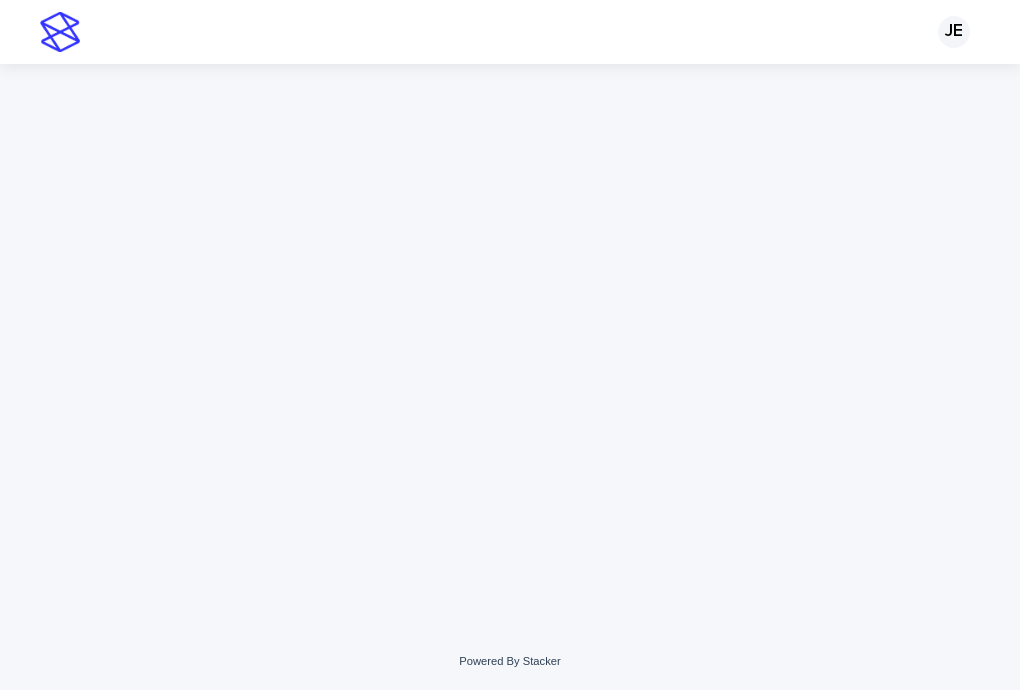 scroll, scrollTop: 0, scrollLeft: 0, axis: both 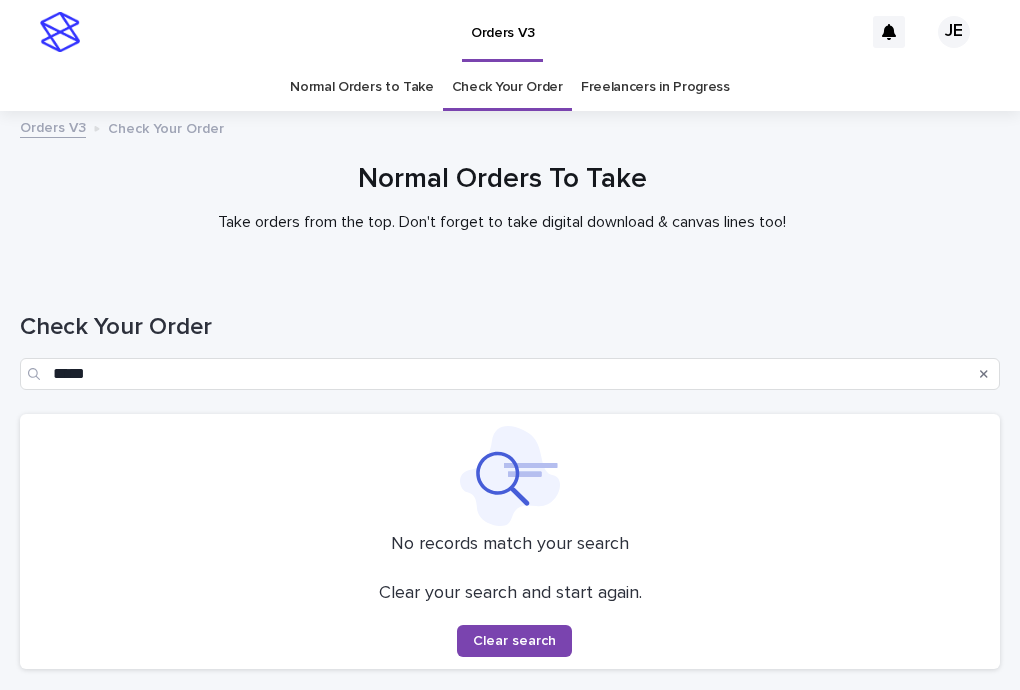 click at bounding box center (984, 374) 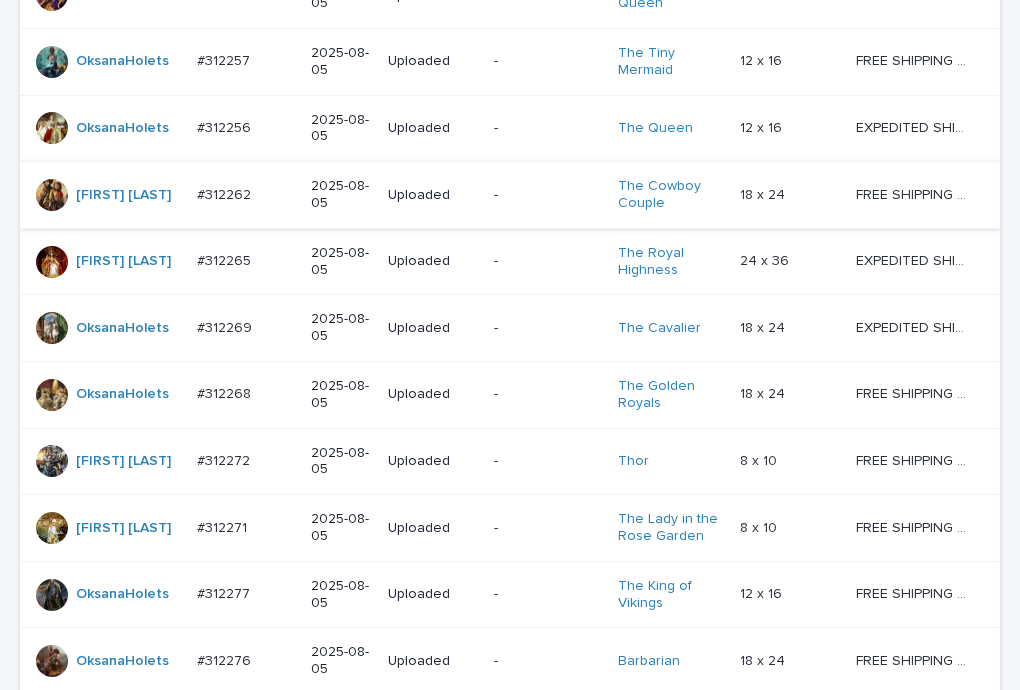 scroll, scrollTop: 1960, scrollLeft: 0, axis: vertical 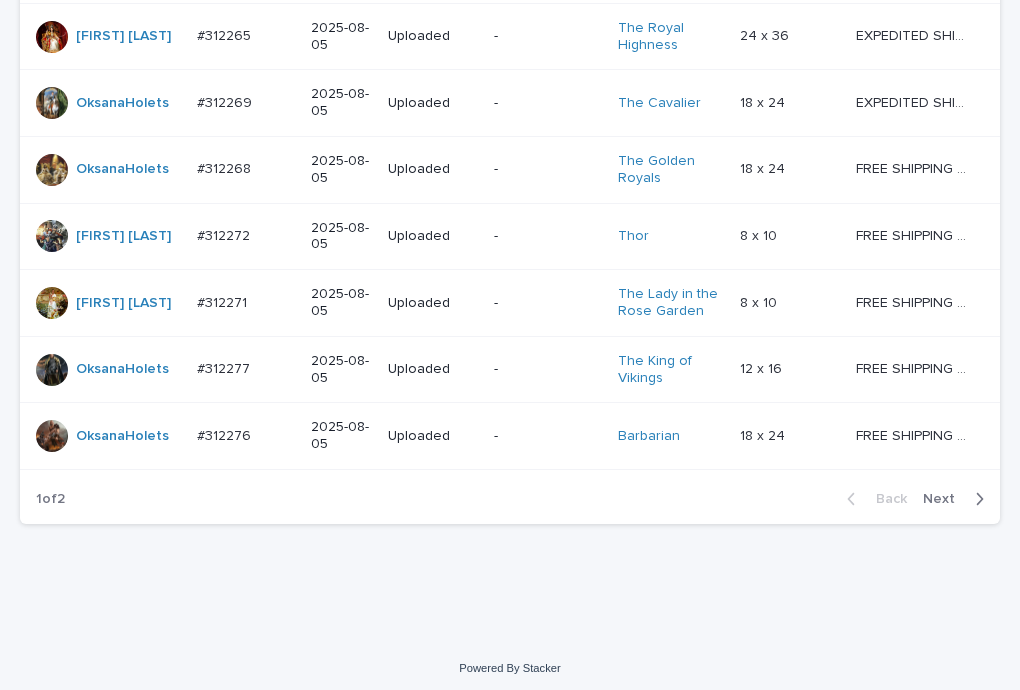 click on "Next" at bounding box center [945, 499] 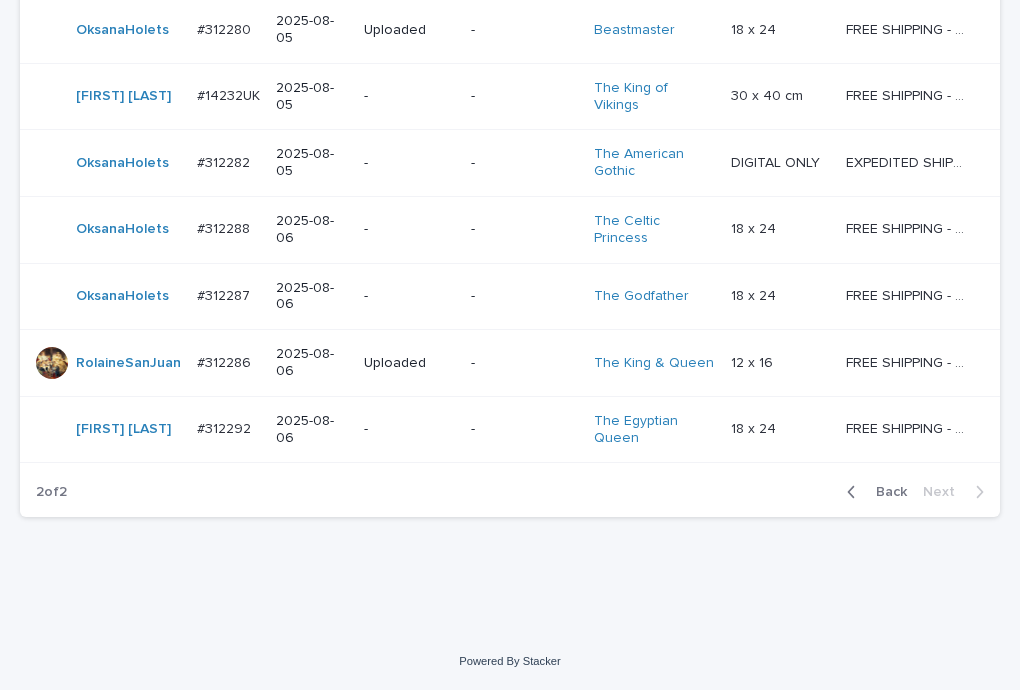 scroll, scrollTop: 583, scrollLeft: 0, axis: vertical 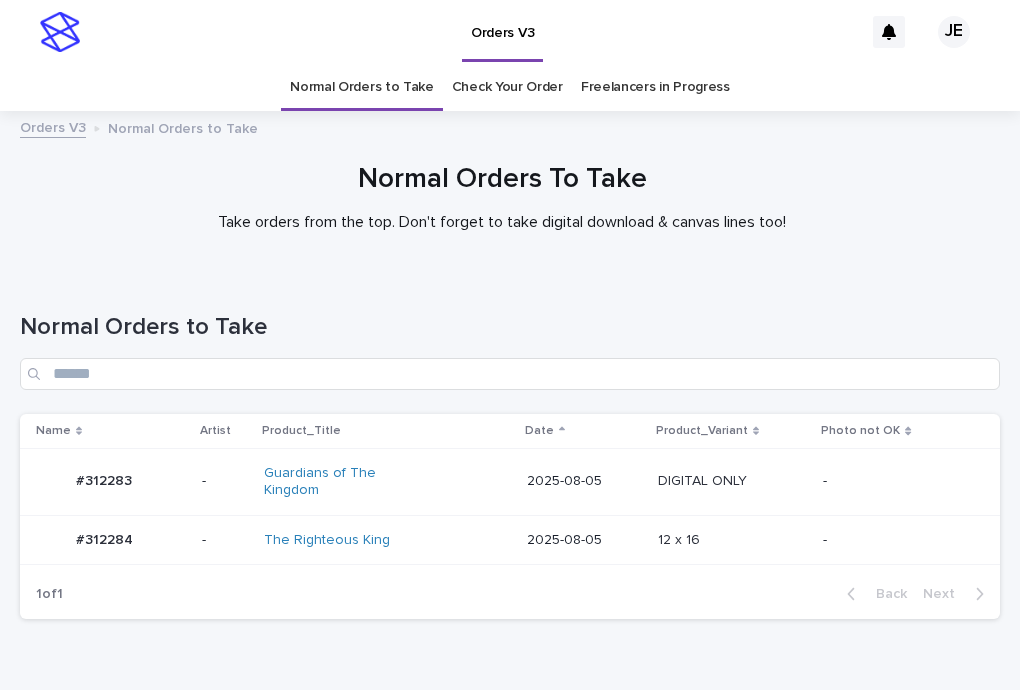 click on "Guardians of The Kingdom" at bounding box center [387, 482] 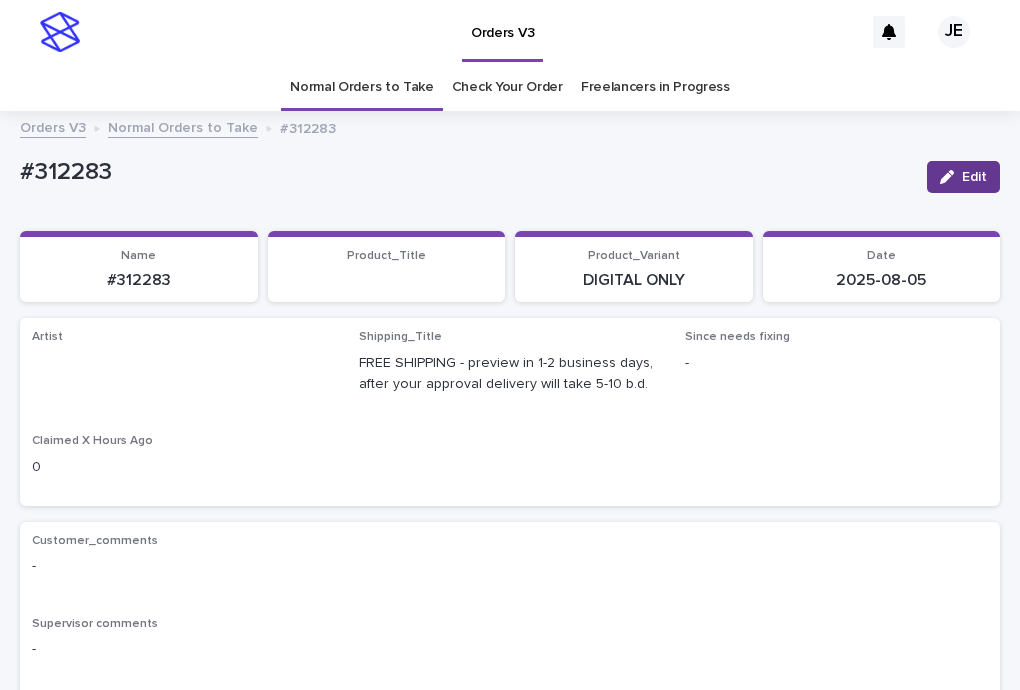 click at bounding box center [951, 177] 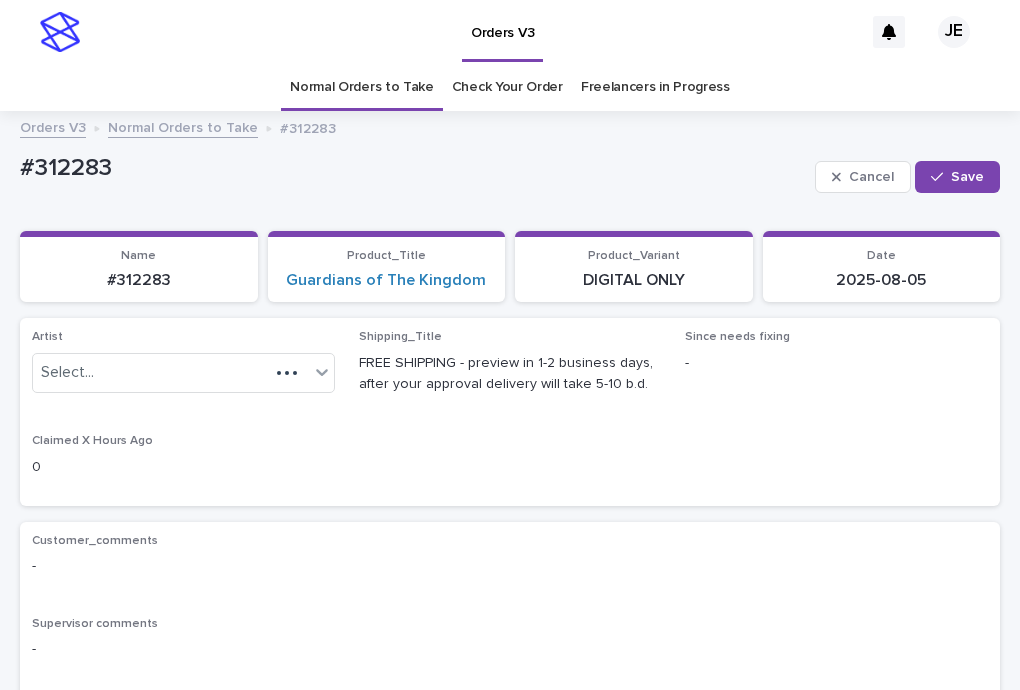 click on "Normal Orders to Take" at bounding box center [183, 126] 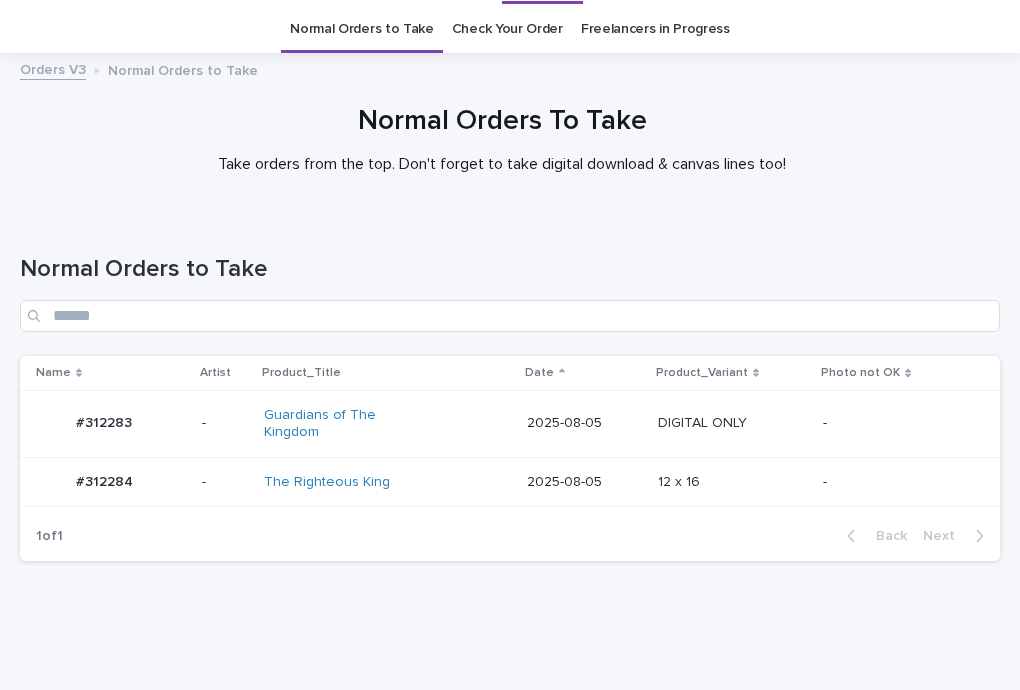 scroll, scrollTop: 64, scrollLeft: 0, axis: vertical 